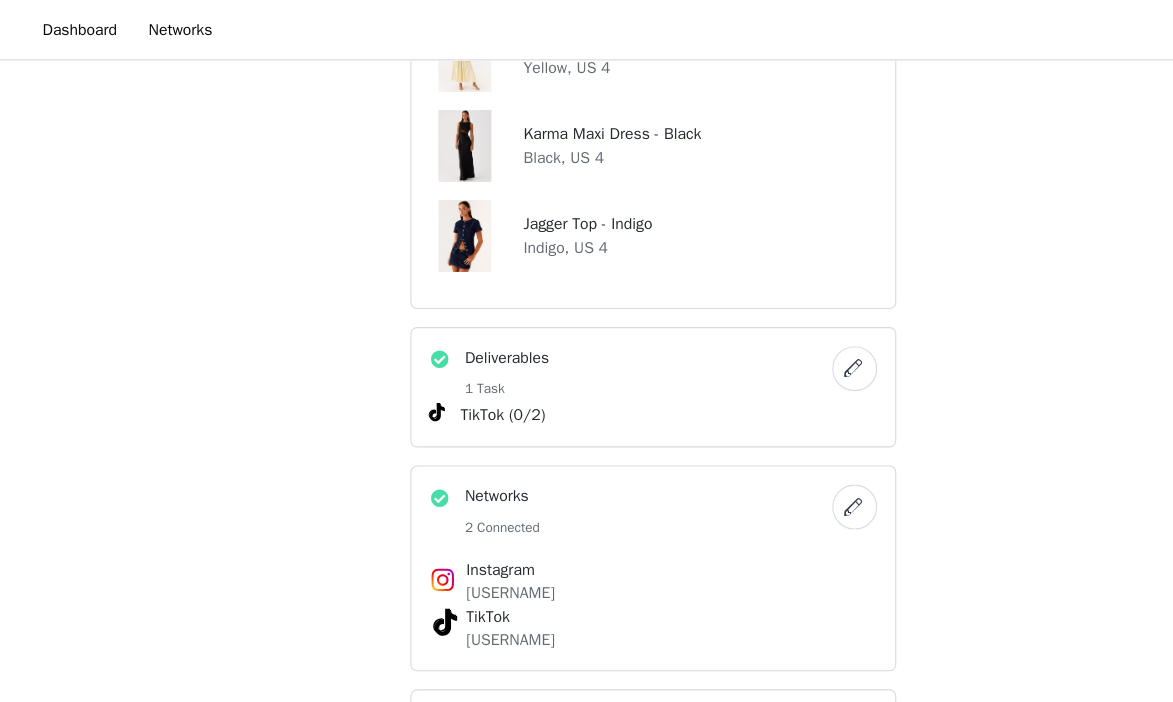 scroll, scrollTop: 766, scrollLeft: 0, axis: vertical 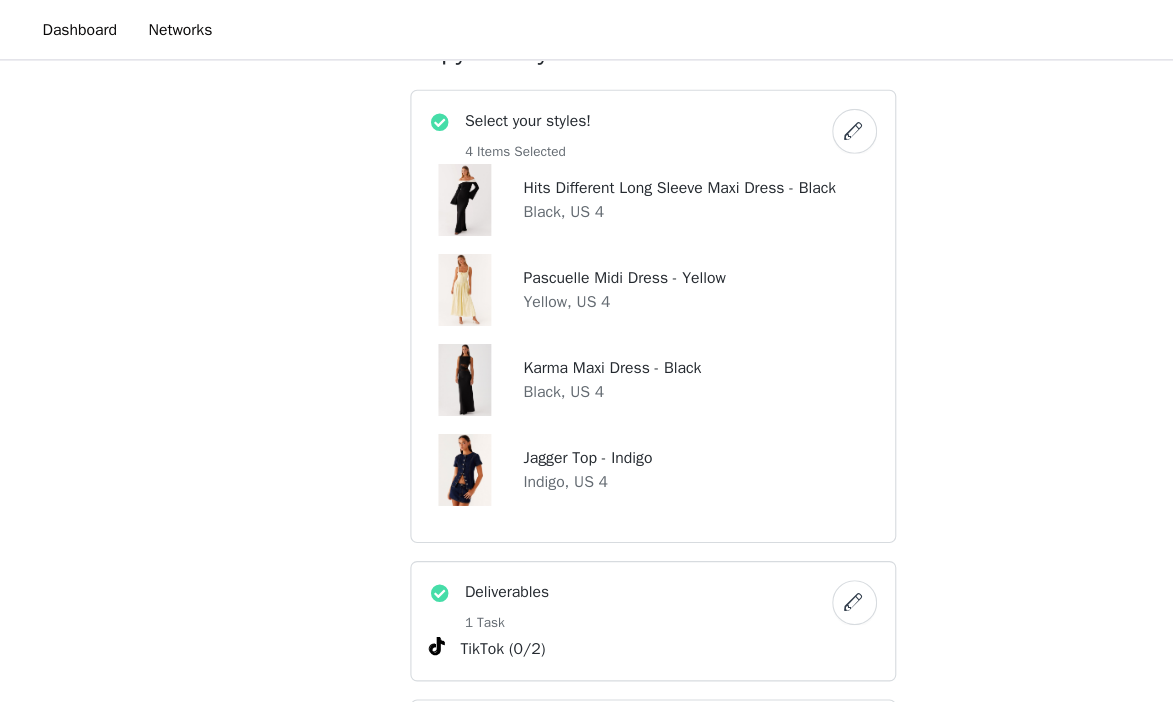 click on "Hits Different Long Sleeve Maxi Dress - Black" at bounding box center [611, 167] 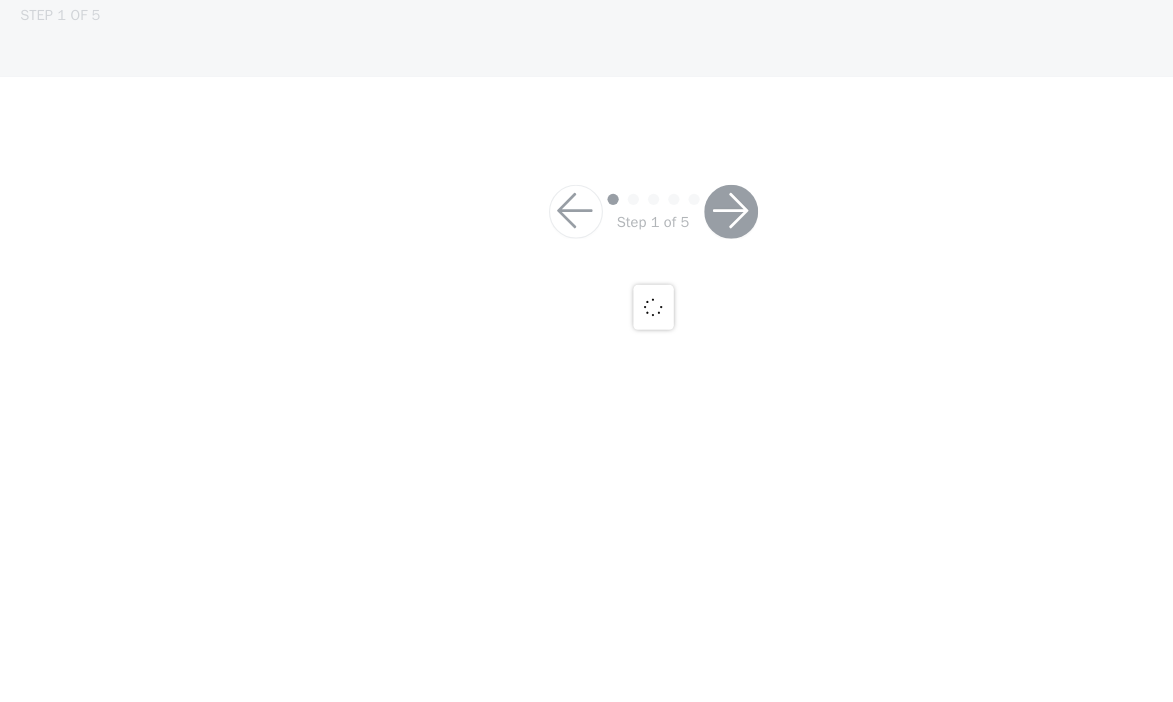 click at bounding box center (586, 351) 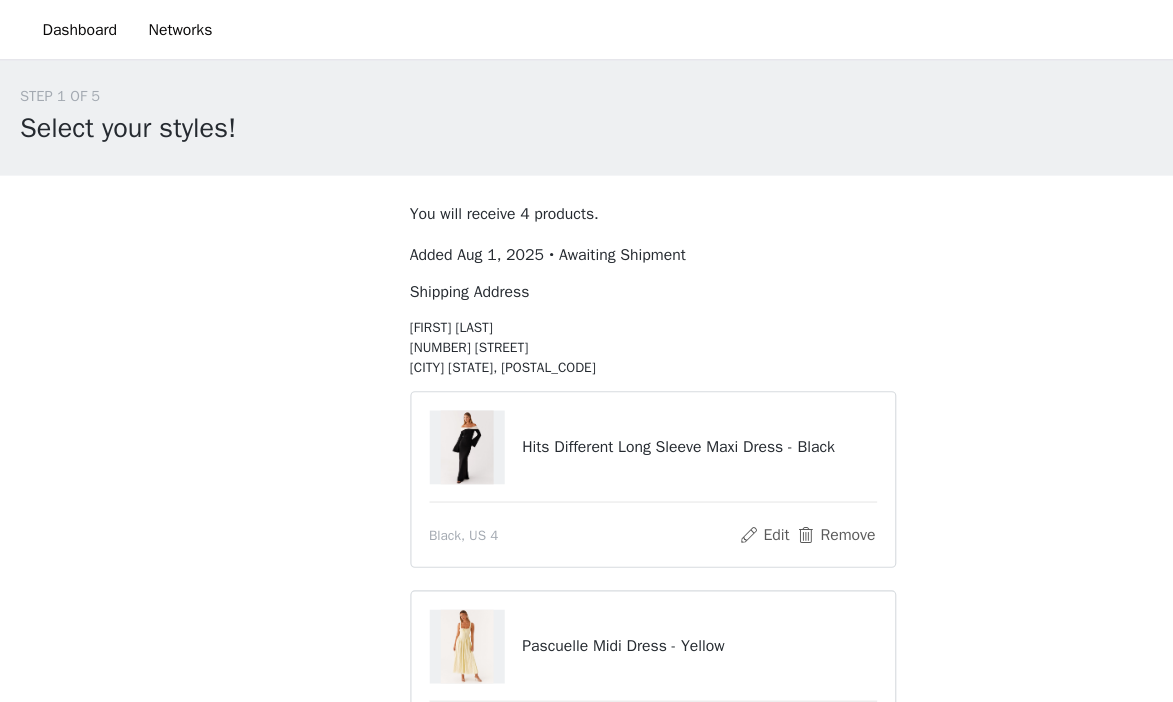 scroll, scrollTop: 0, scrollLeft: 0, axis: both 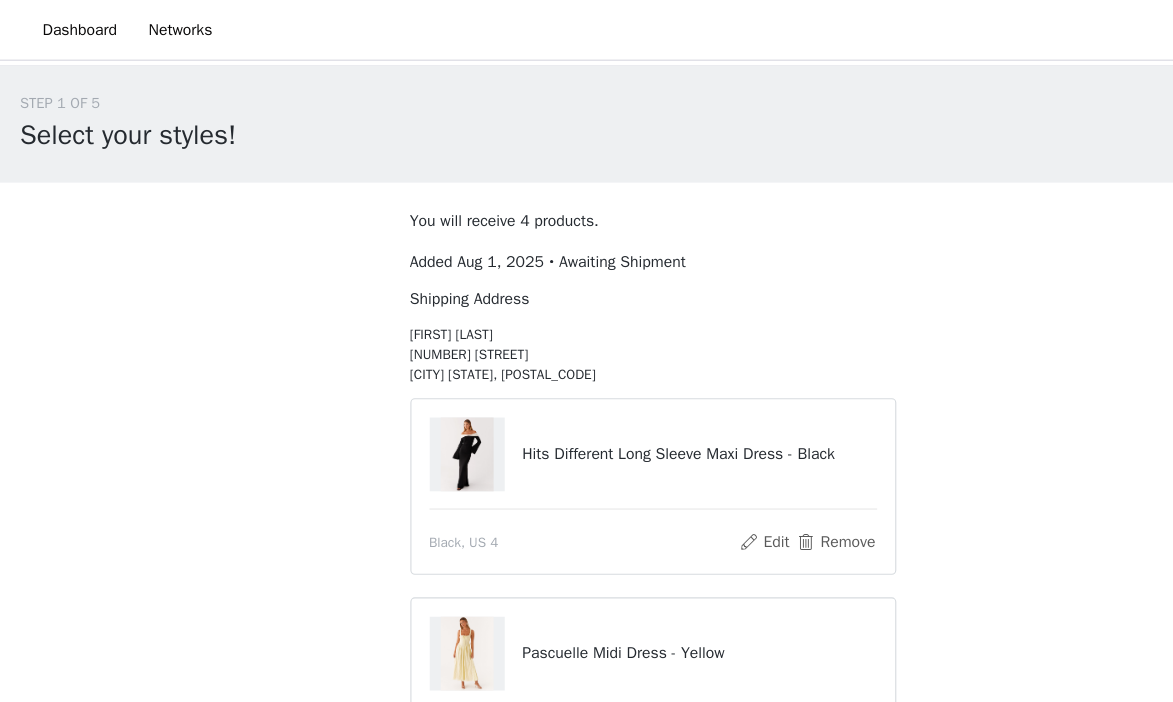 click on "Hits Different Long Sleeve Maxi Dress - Black" at bounding box center [627, 403] 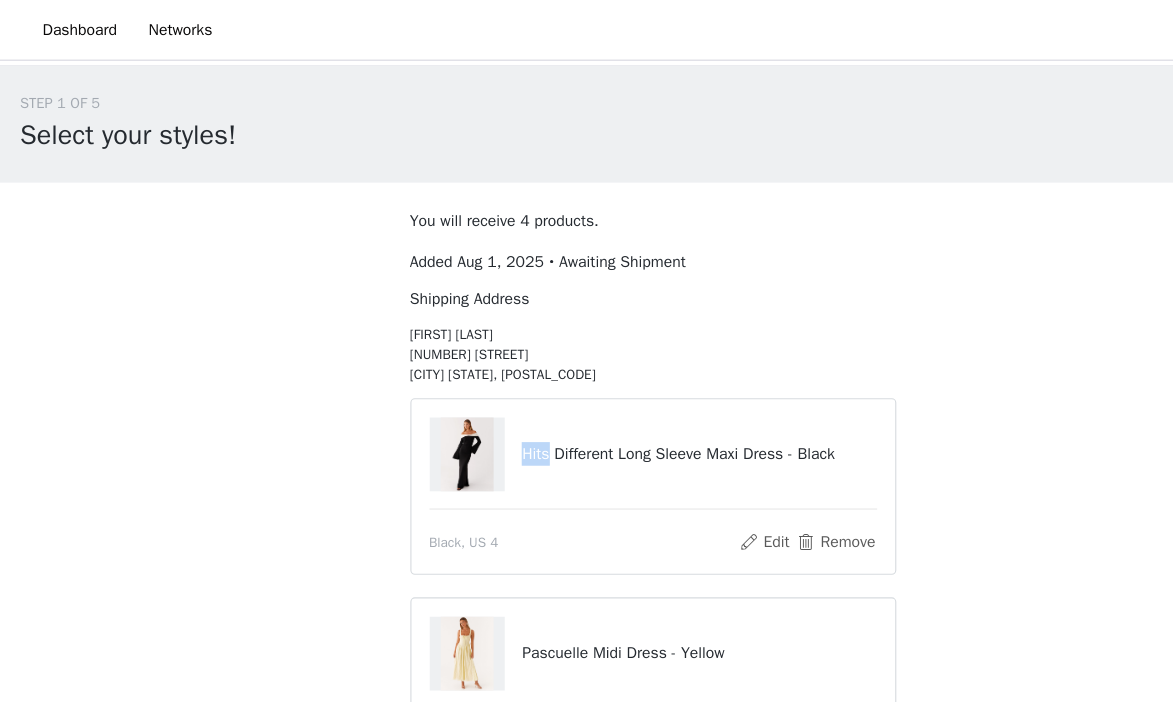 click on "Hits Different Long Sleeve Maxi Dress - Black" at bounding box center [627, 403] 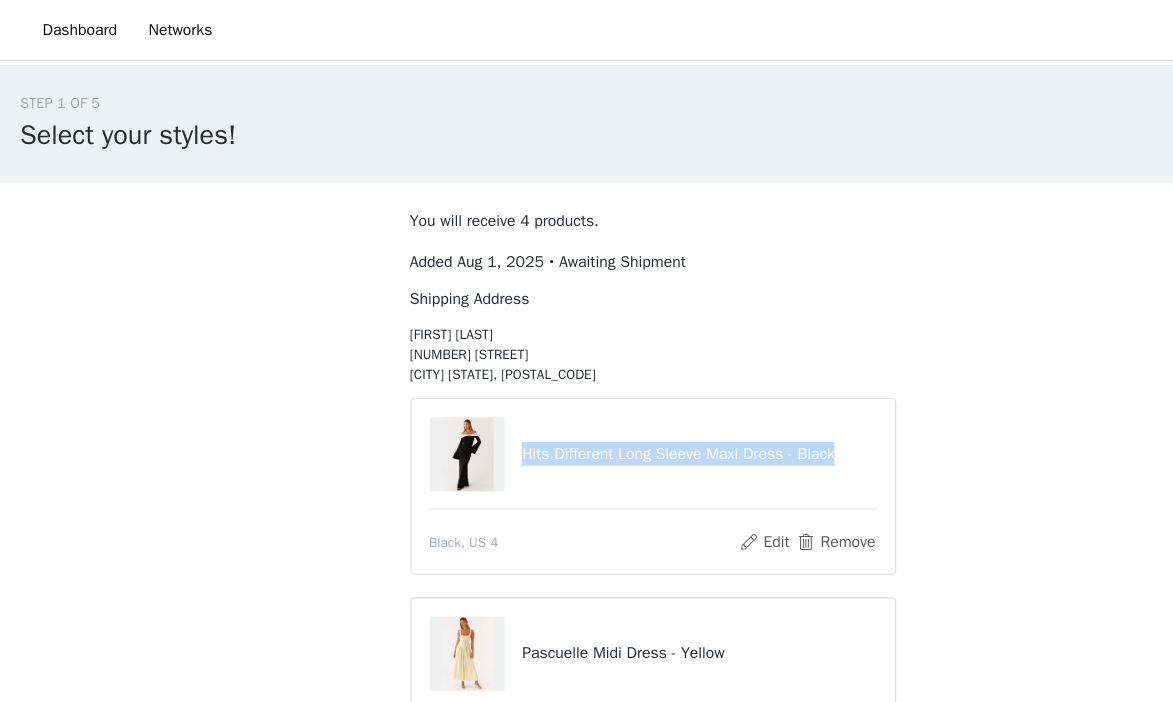 click on "Hits Different Long Sleeve Maxi Dress - Black" at bounding box center (627, 403) 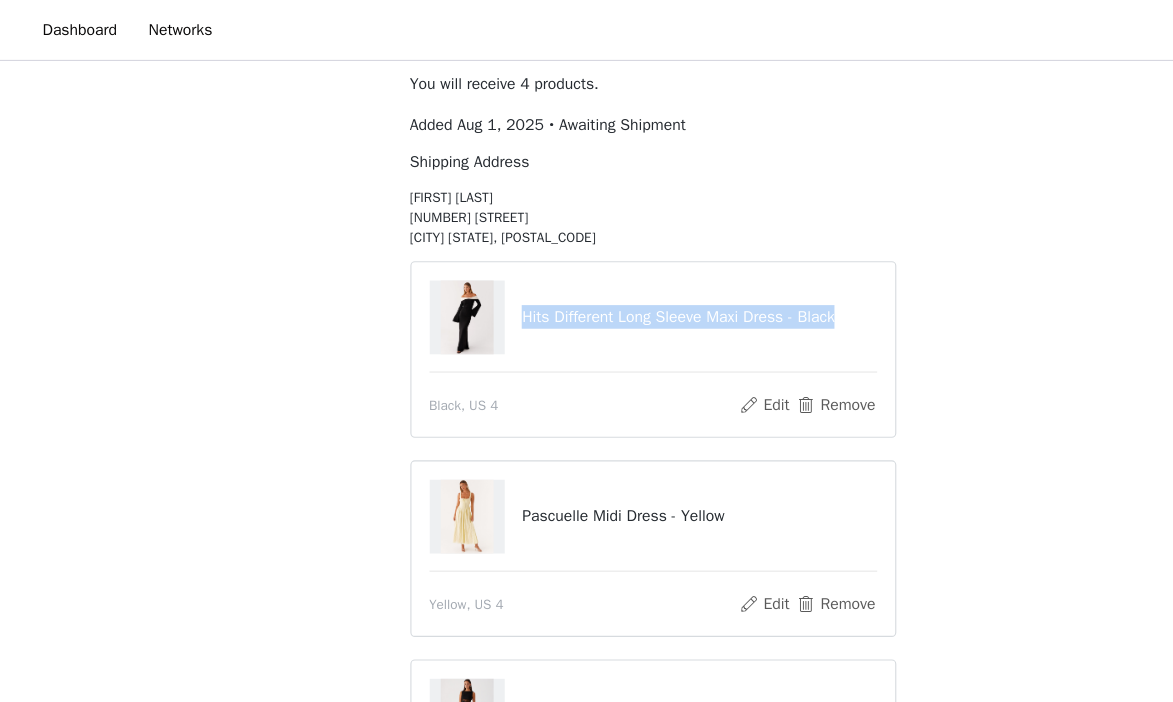 scroll, scrollTop: 0, scrollLeft: 0, axis: both 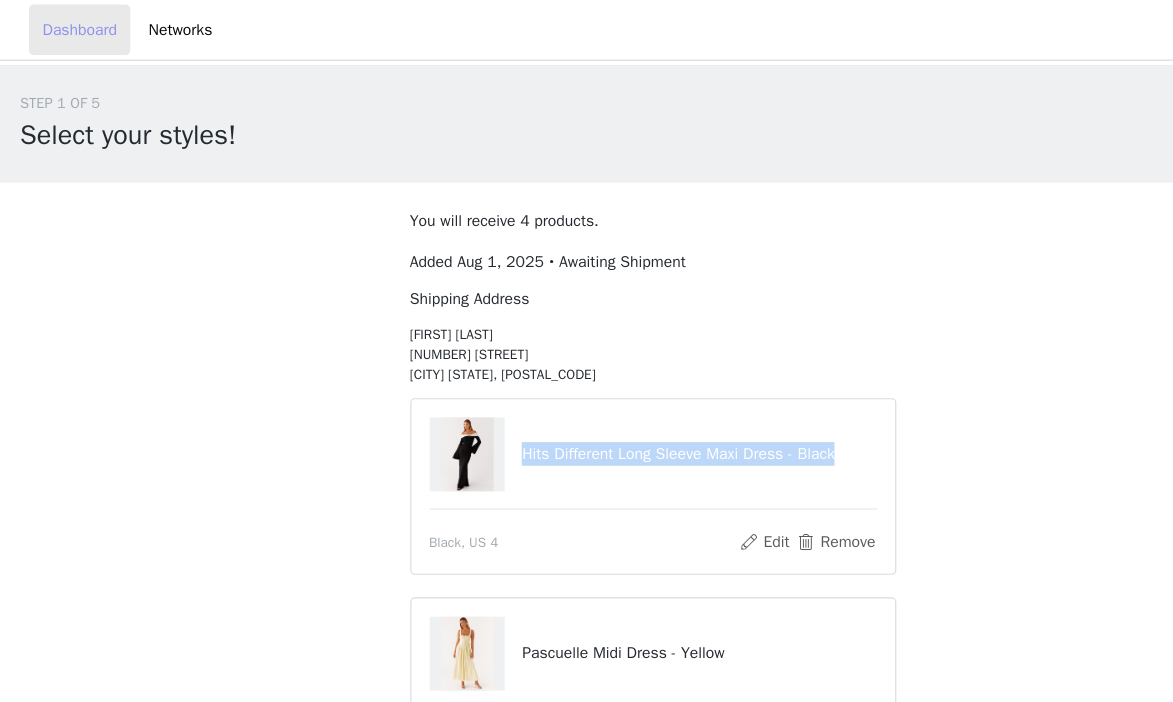 click on "Dashboard" at bounding box center (77, 26) 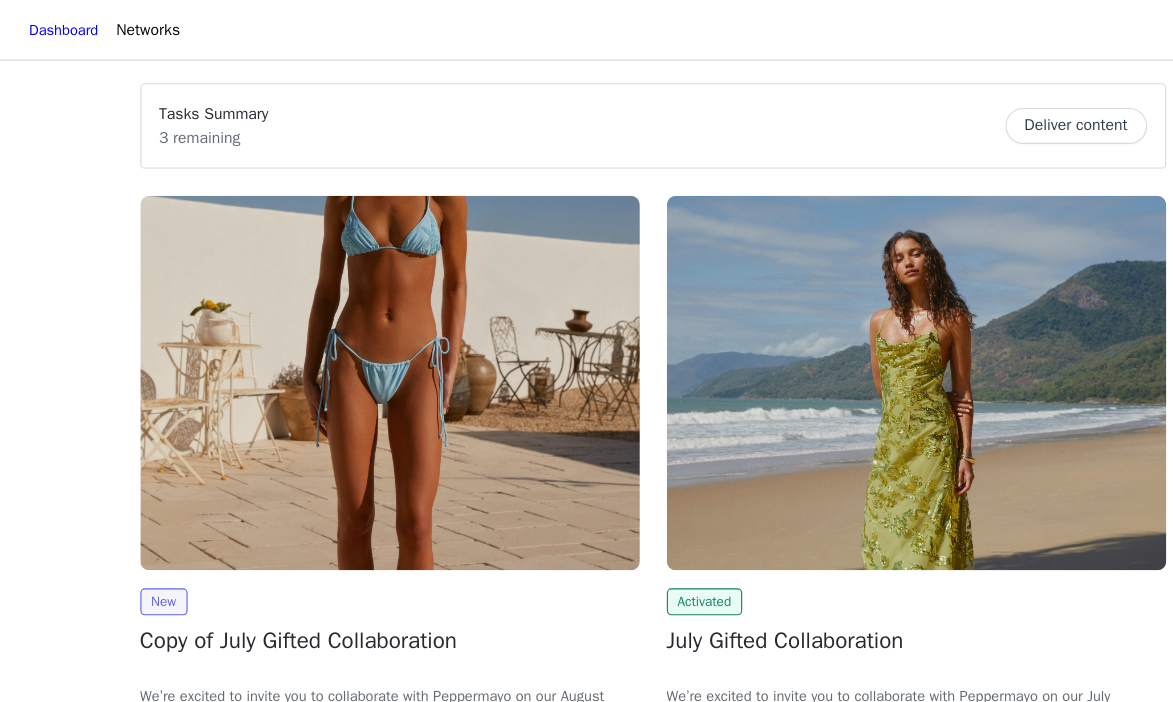 click at bounding box center (353, 340) 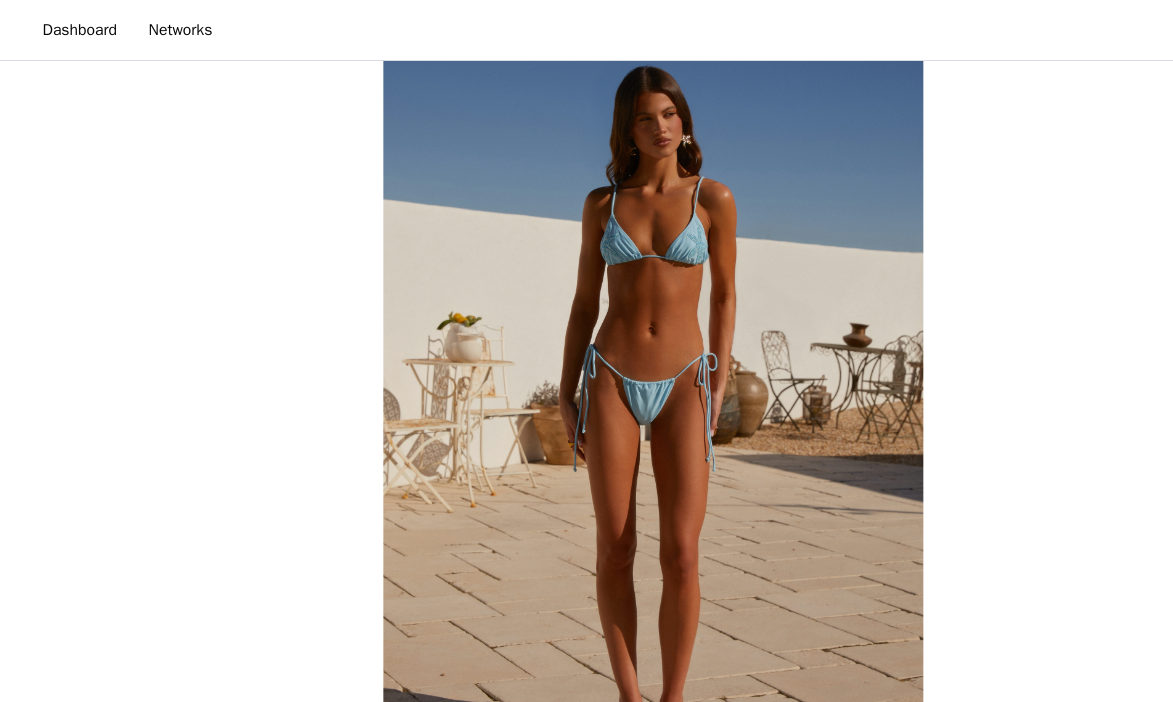 scroll, scrollTop: 0, scrollLeft: 0, axis: both 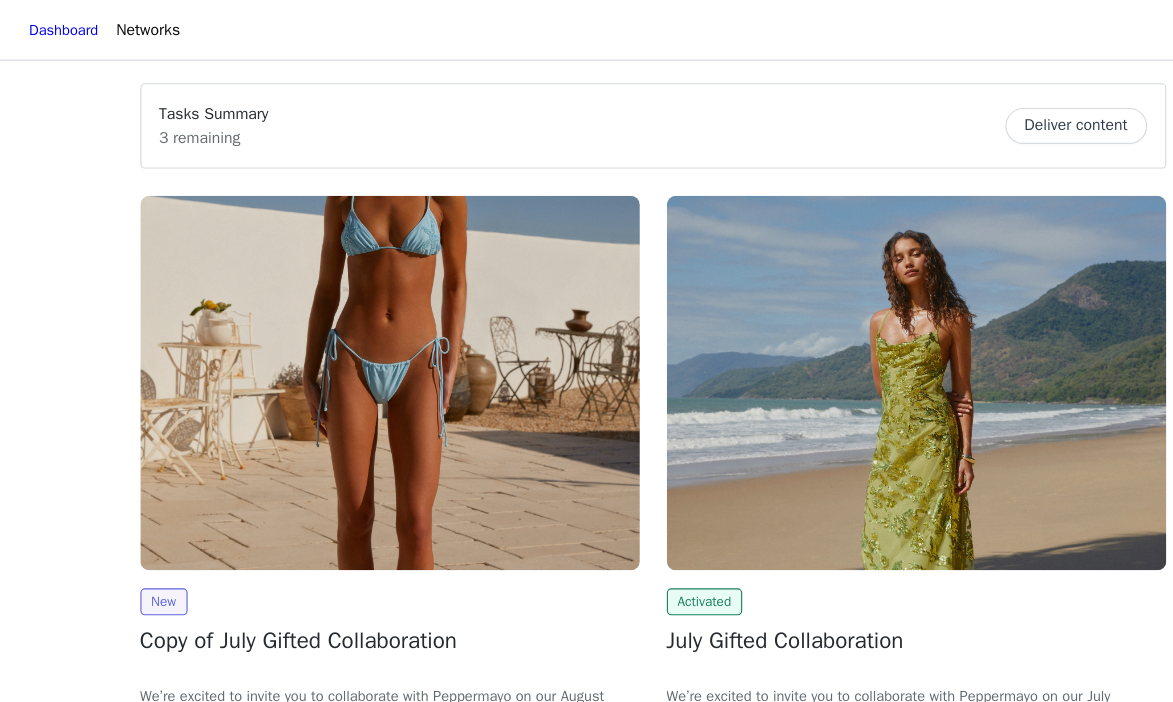 click at bounding box center [353, 340] 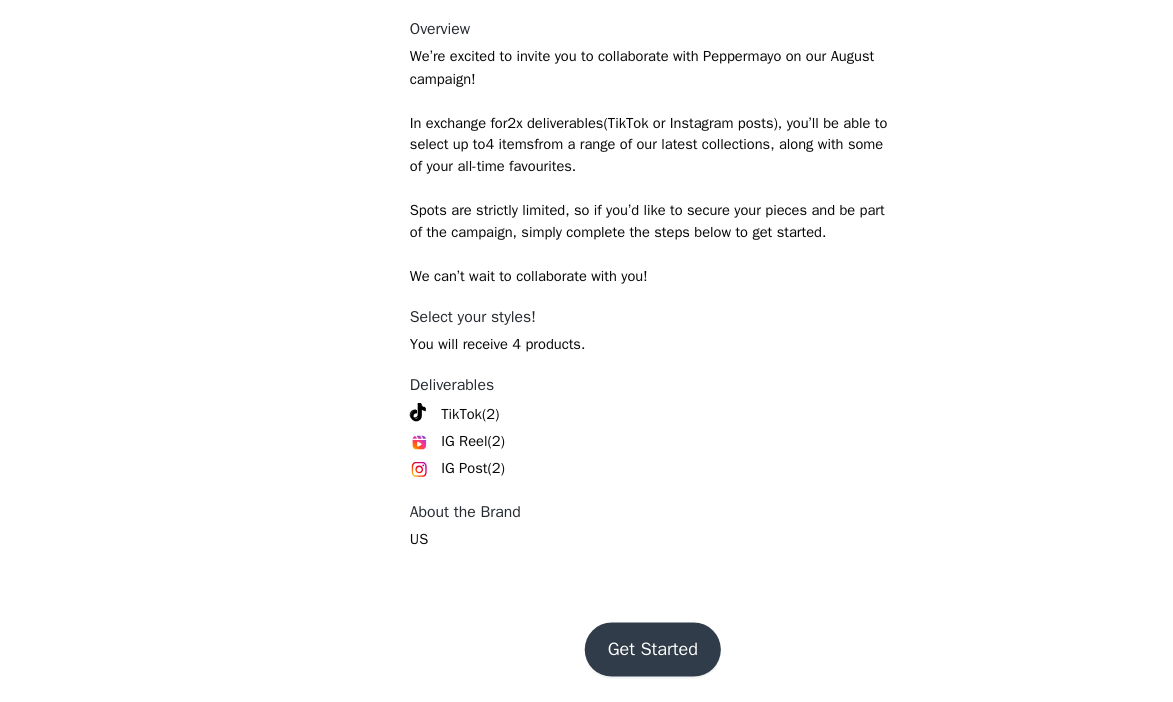 click on "Get Started" at bounding box center [586, 655] 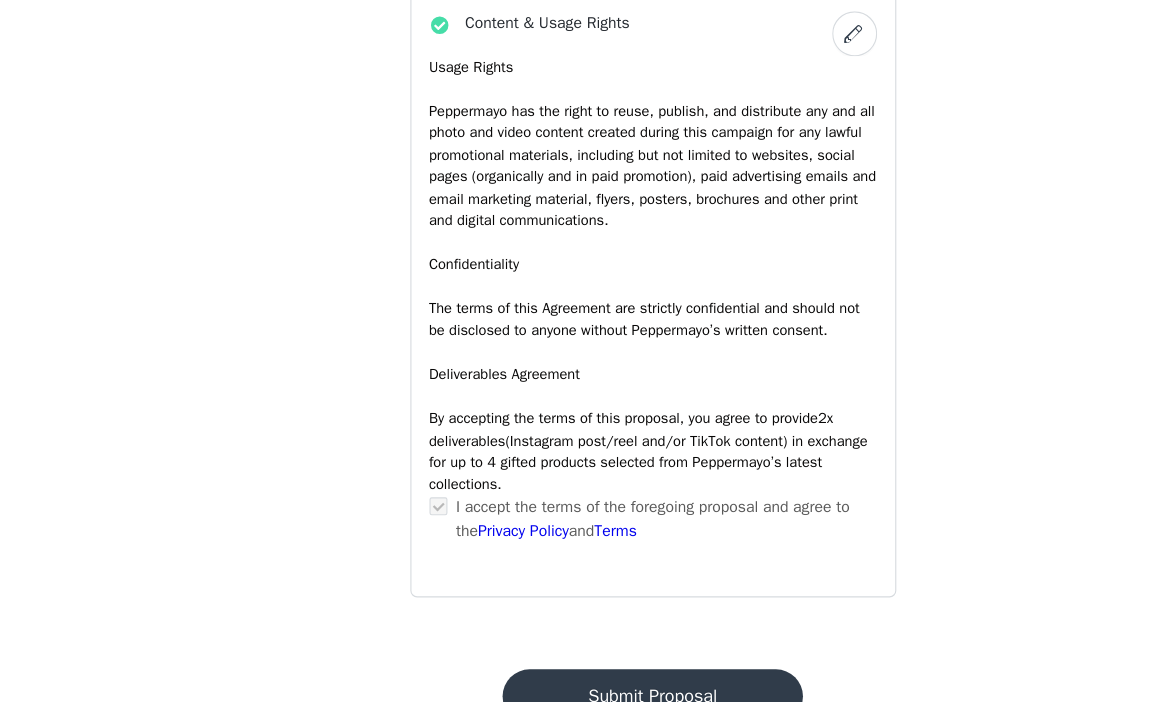 scroll, scrollTop: 1778, scrollLeft: 0, axis: vertical 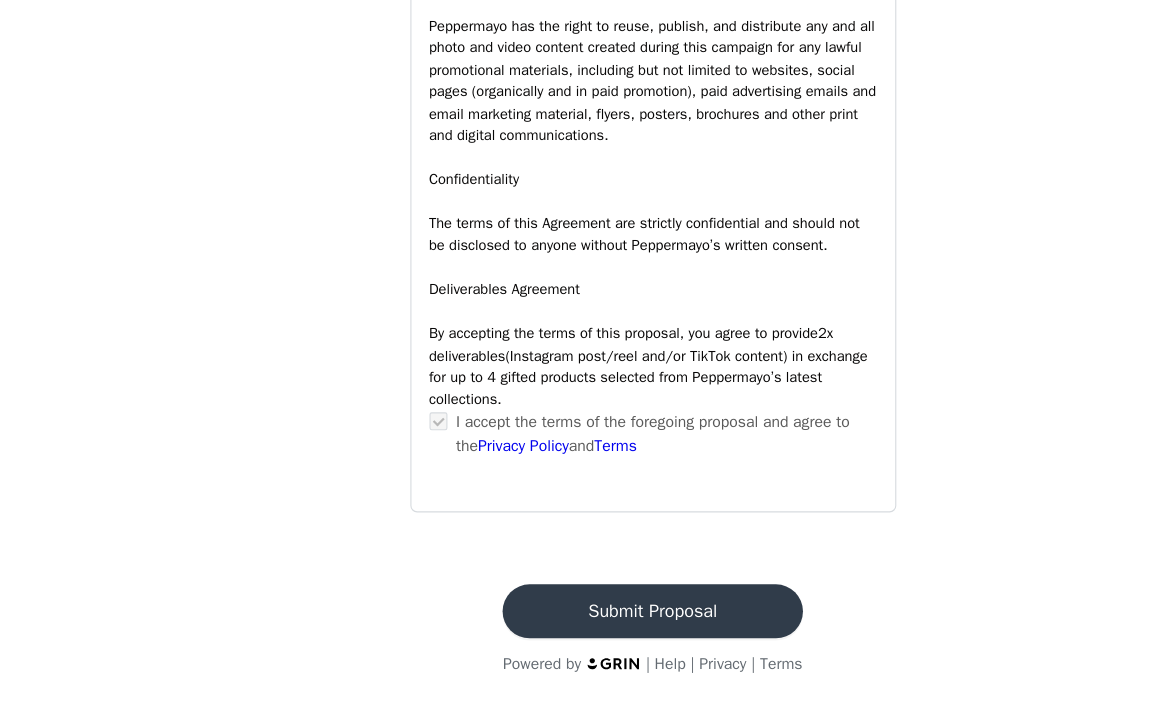 click on "Submit Proposal" at bounding box center [586, 621] 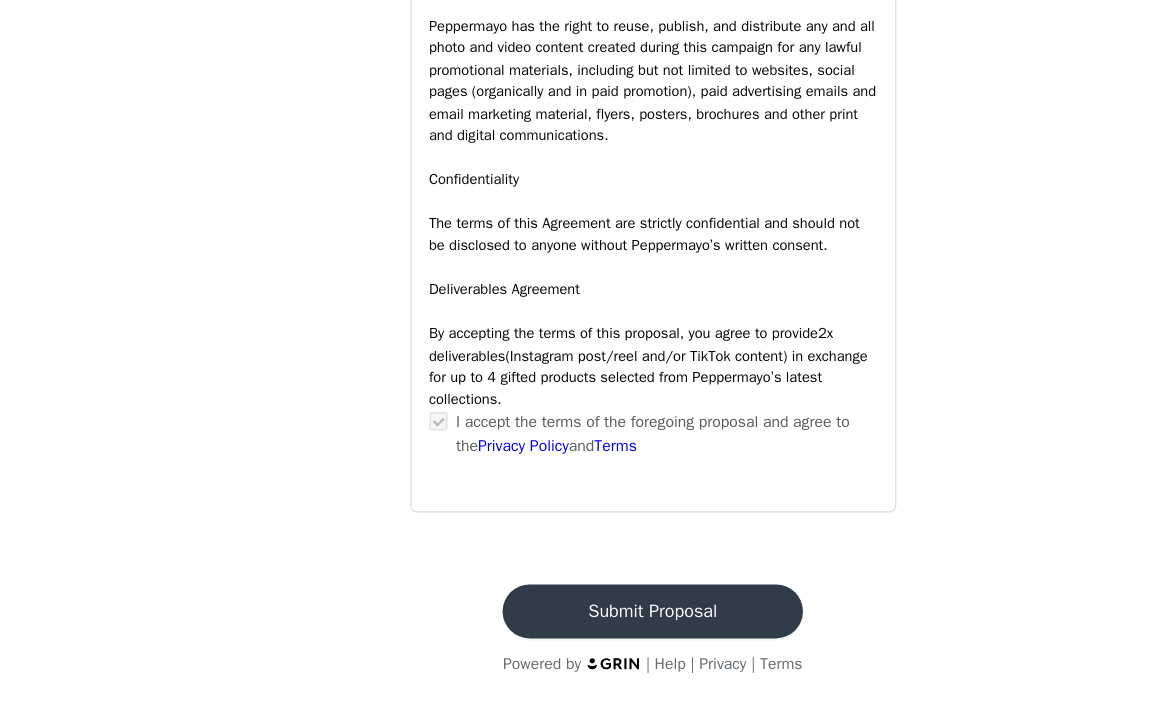 scroll, scrollTop: 0, scrollLeft: 0, axis: both 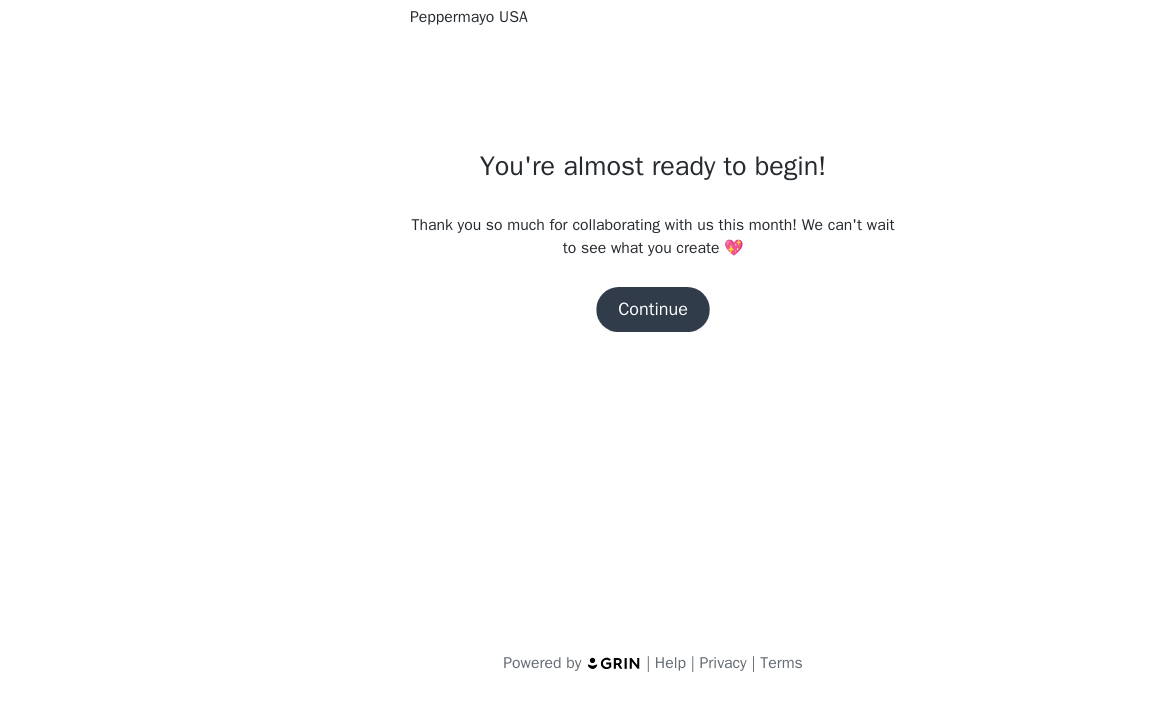 click on "Continue" at bounding box center [587, 353] 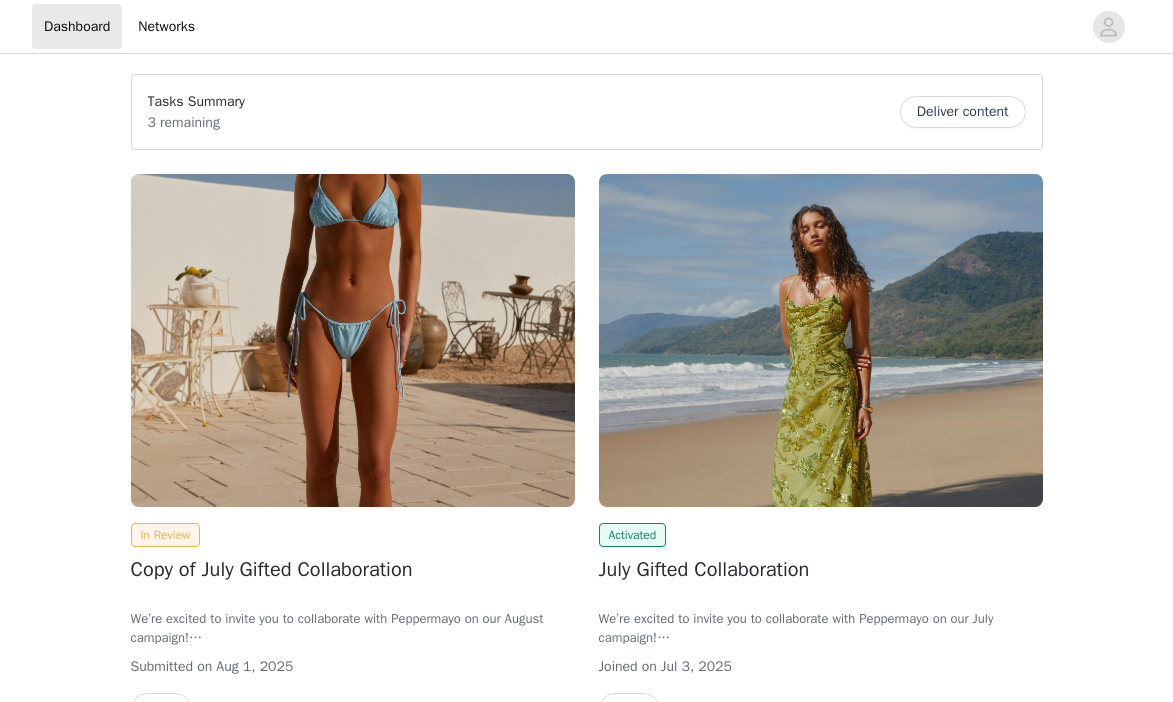 scroll, scrollTop: 0, scrollLeft: 0, axis: both 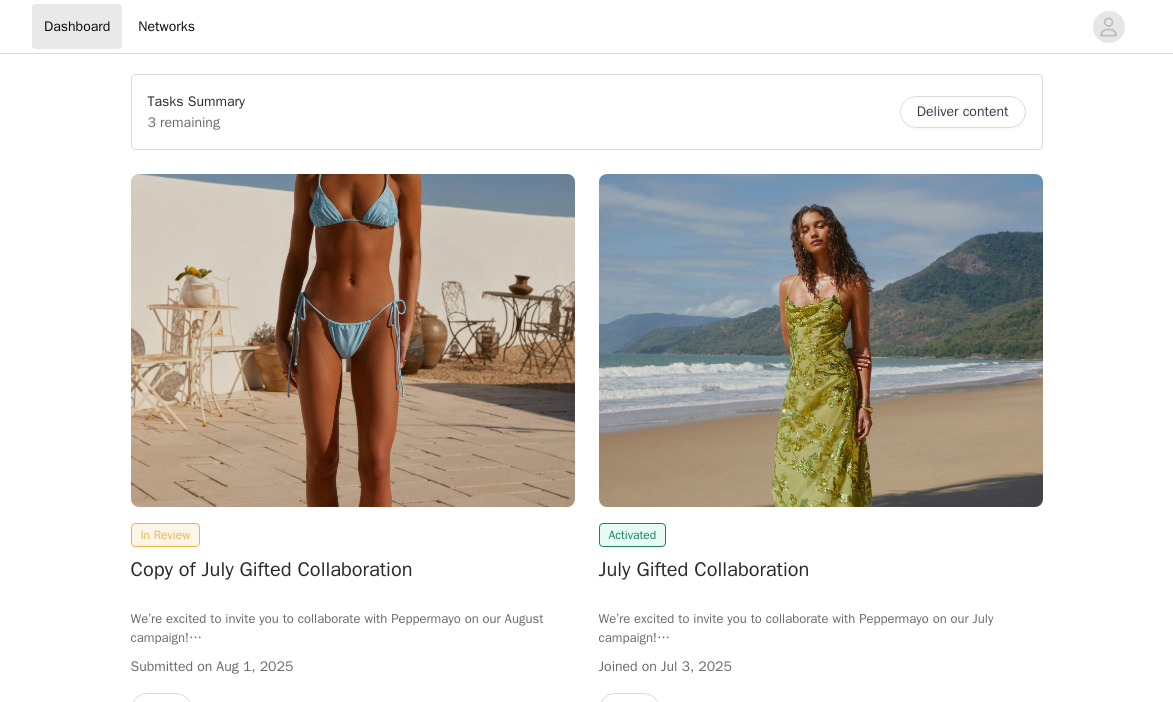 click at bounding box center (353, 340) 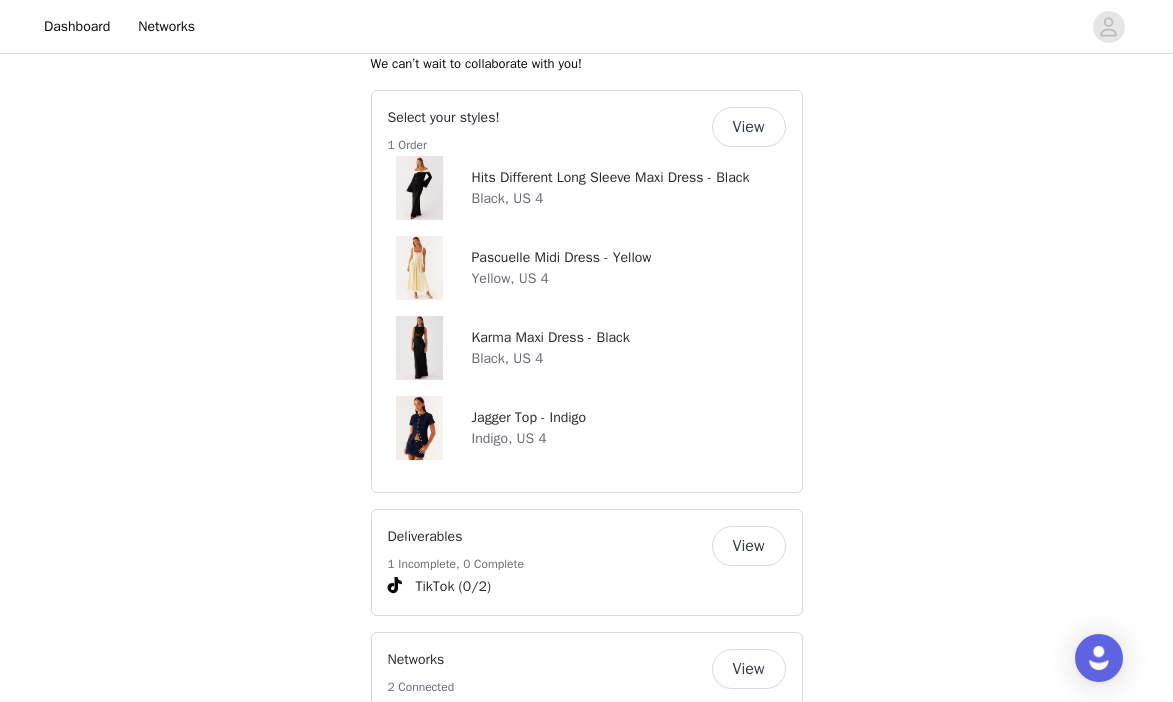scroll, scrollTop: 1125, scrollLeft: 0, axis: vertical 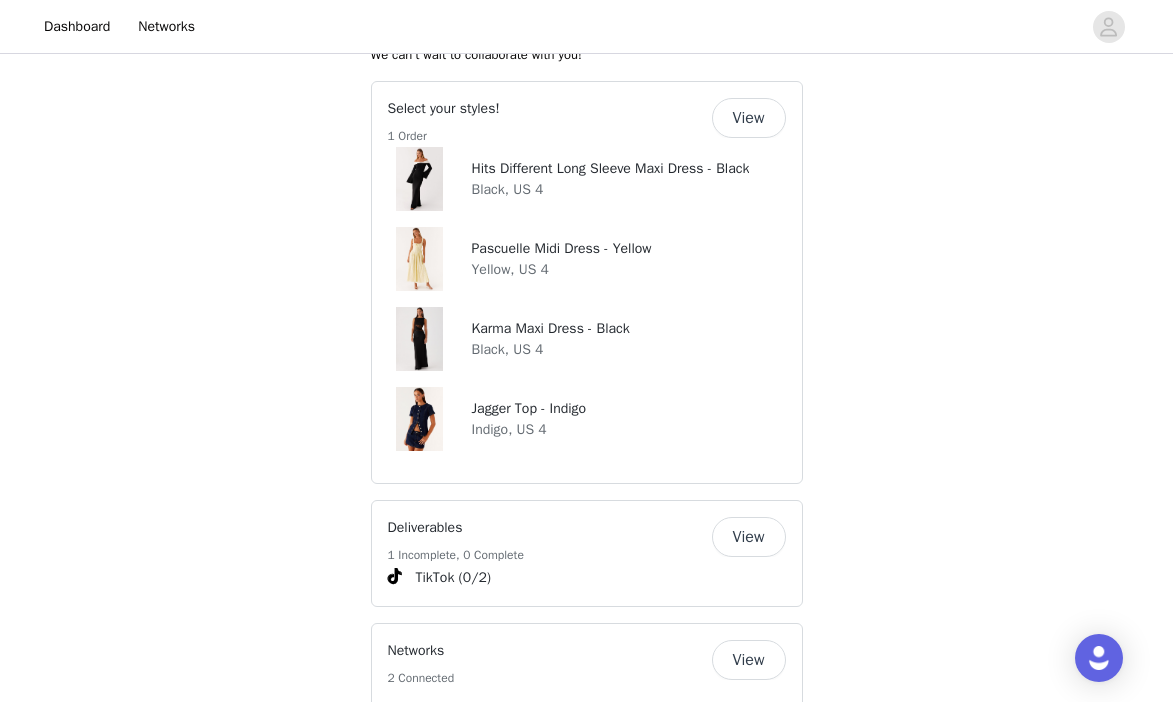click on "Pascuelle Midi Dress - Yellow" at bounding box center [562, 248] 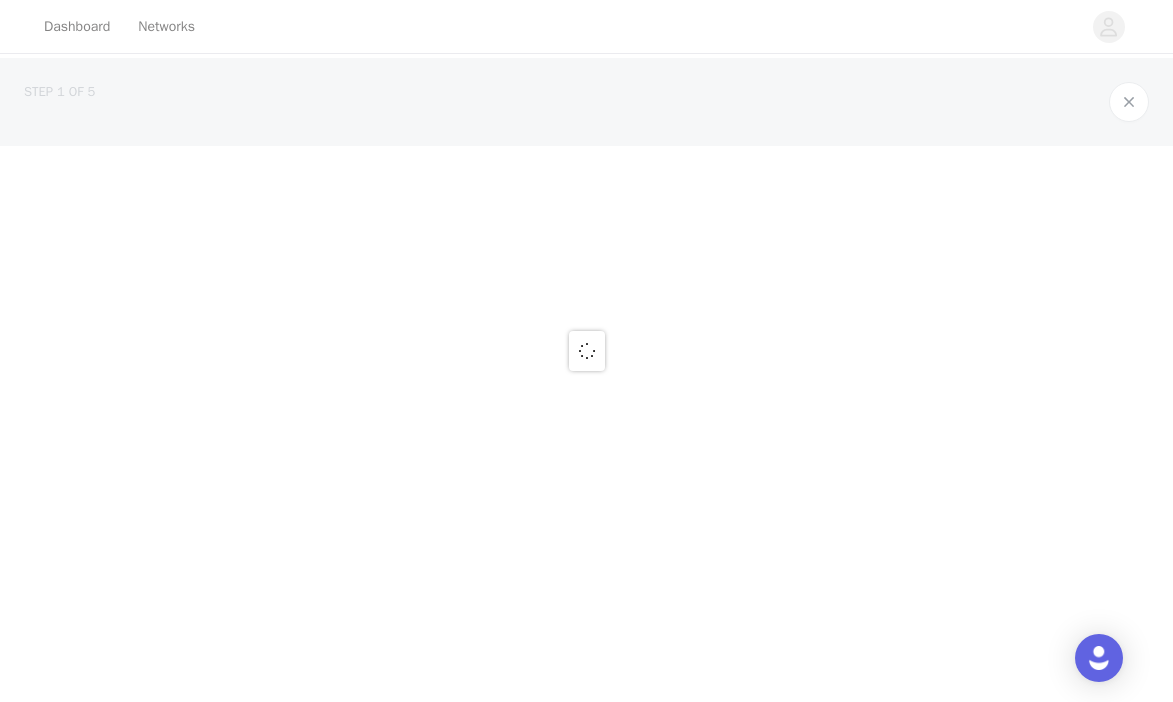 scroll, scrollTop: 0, scrollLeft: 0, axis: both 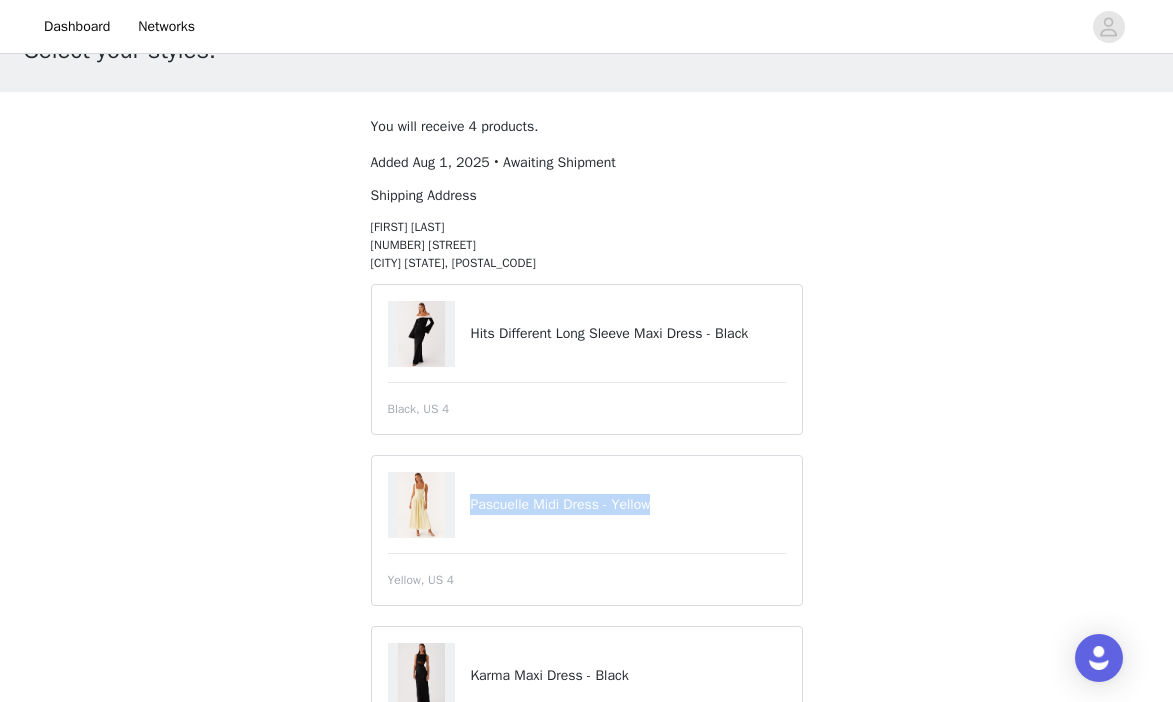 drag, startPoint x: 472, startPoint y: 505, endPoint x: 765, endPoint y: 502, distance: 293.01535 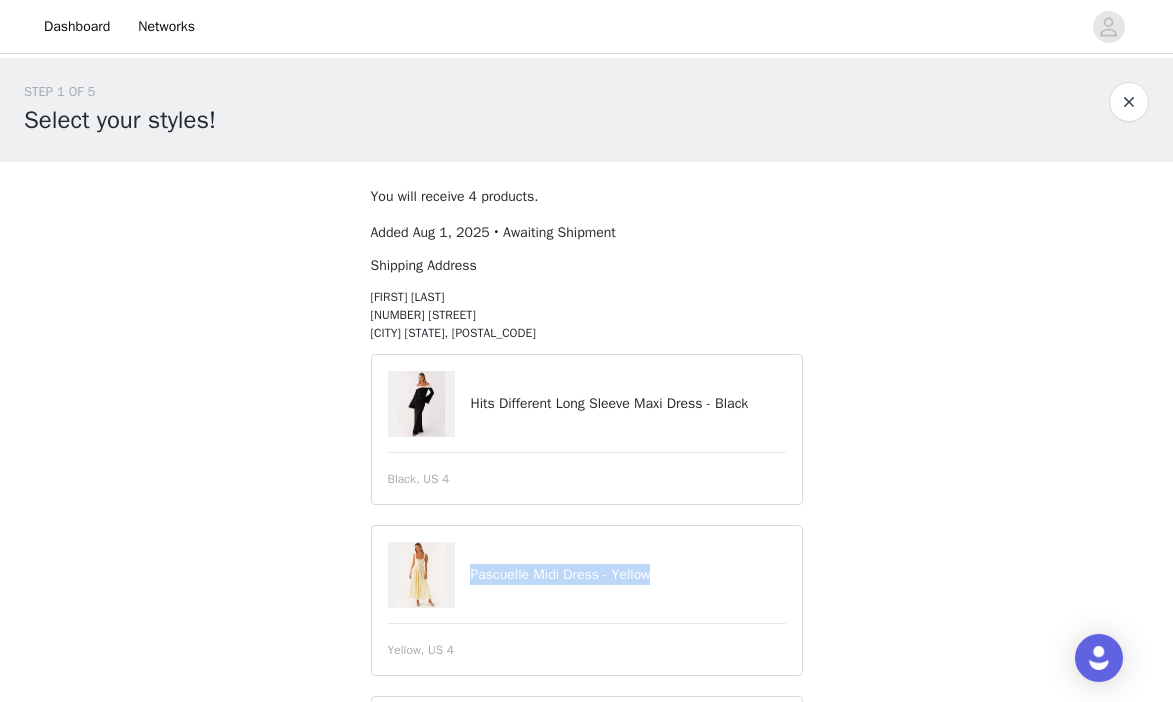 click at bounding box center (1129, 102) 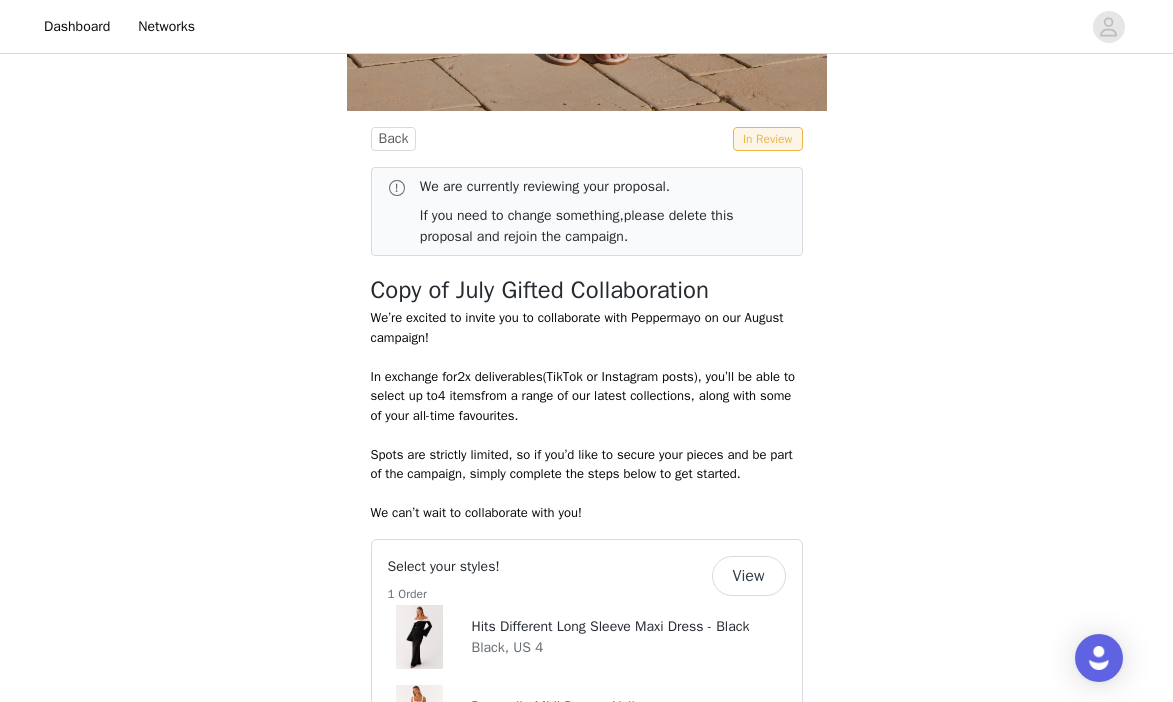 scroll, scrollTop: 622, scrollLeft: 0, axis: vertical 